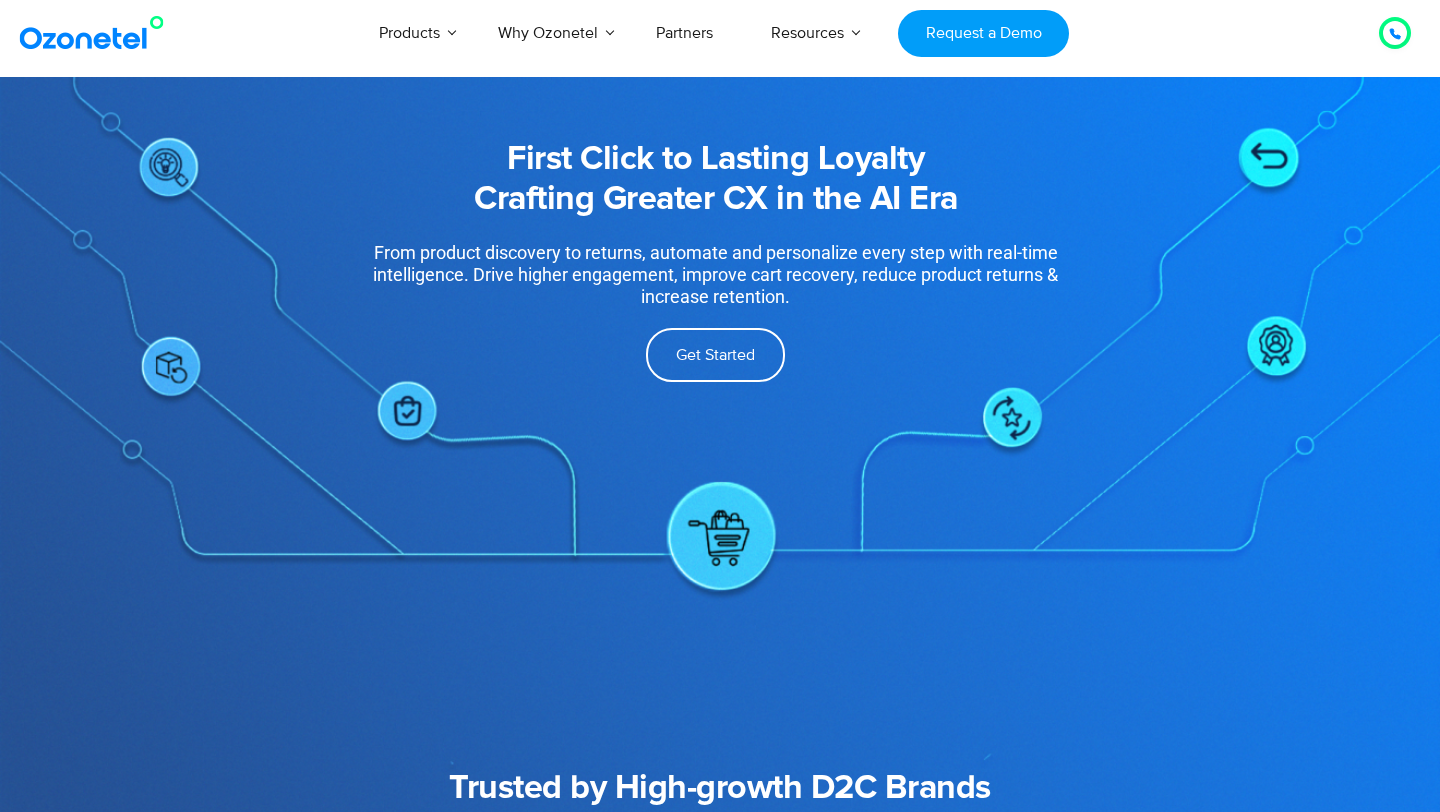 scroll, scrollTop: 0, scrollLeft: 0, axis: both 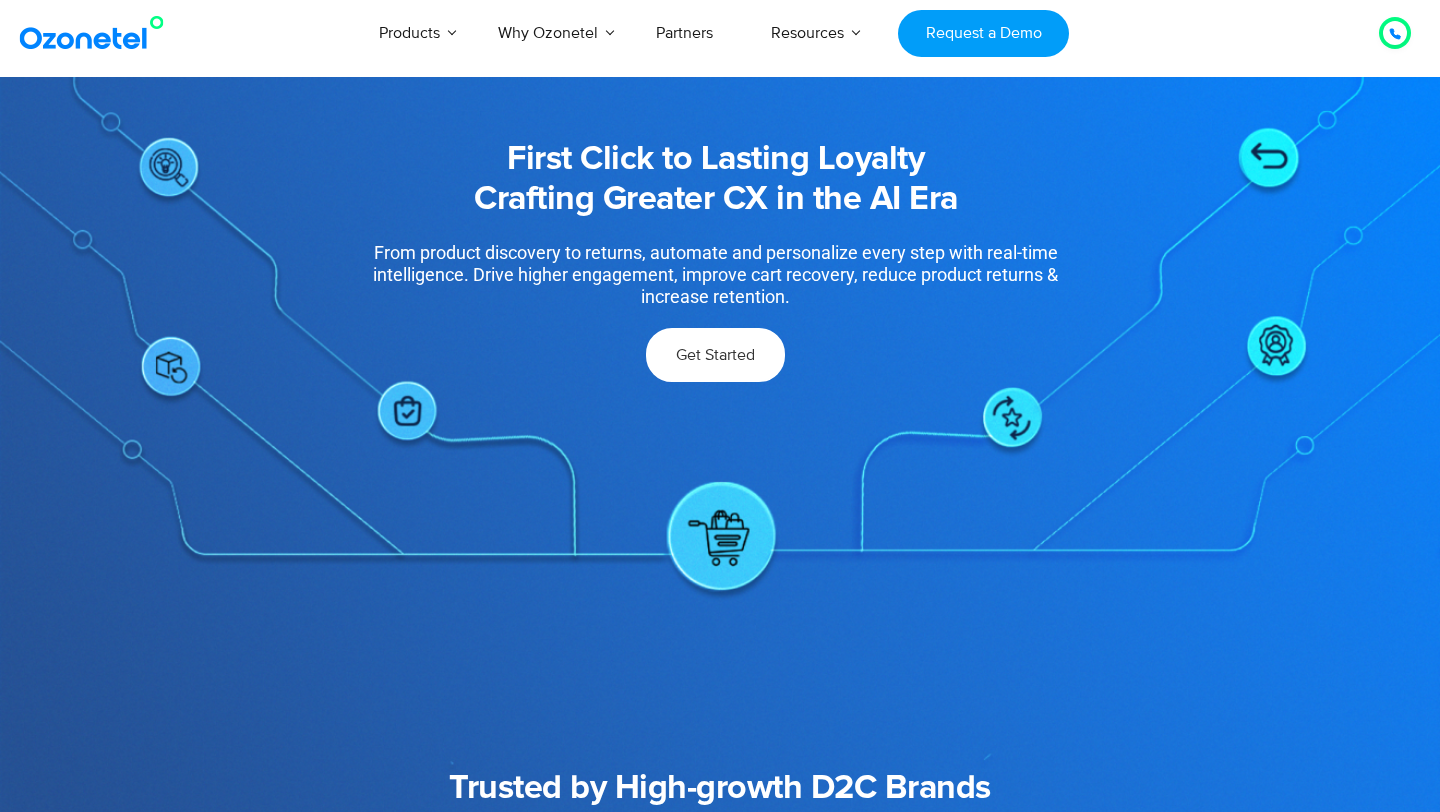 click on "Get Started" at bounding box center [715, 355] 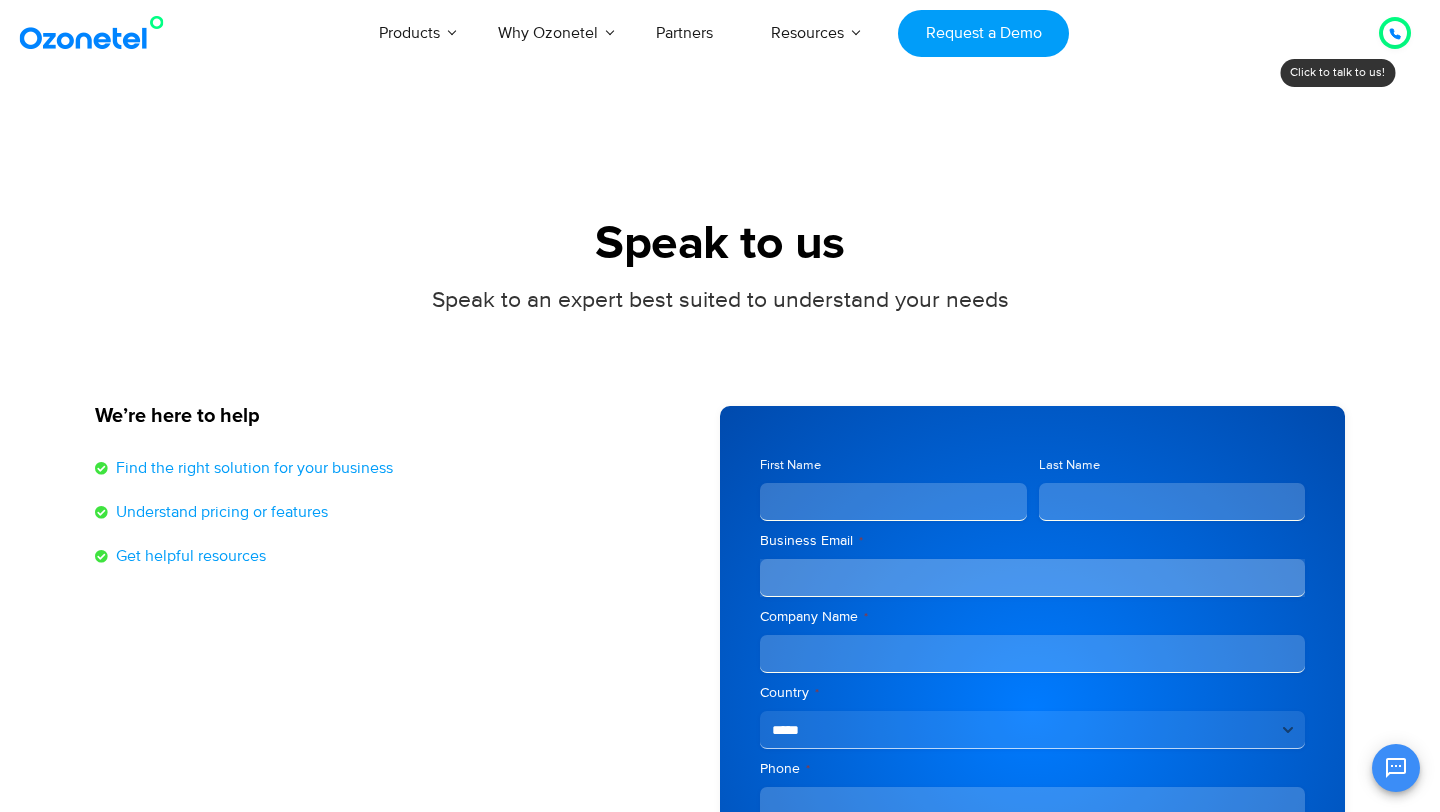 scroll, scrollTop: 0, scrollLeft: 0, axis: both 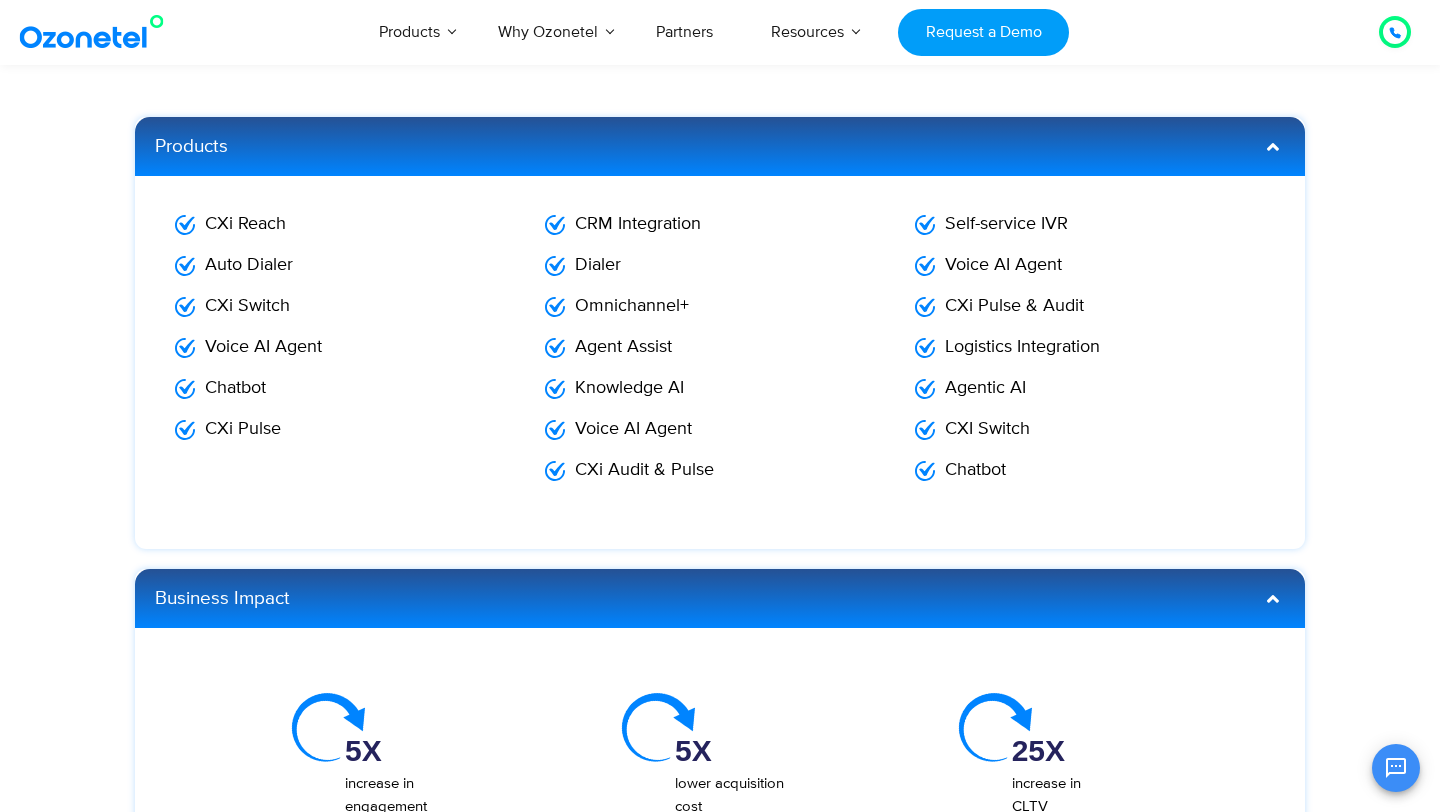 click on "CXi Switch" at bounding box center [245, 306] 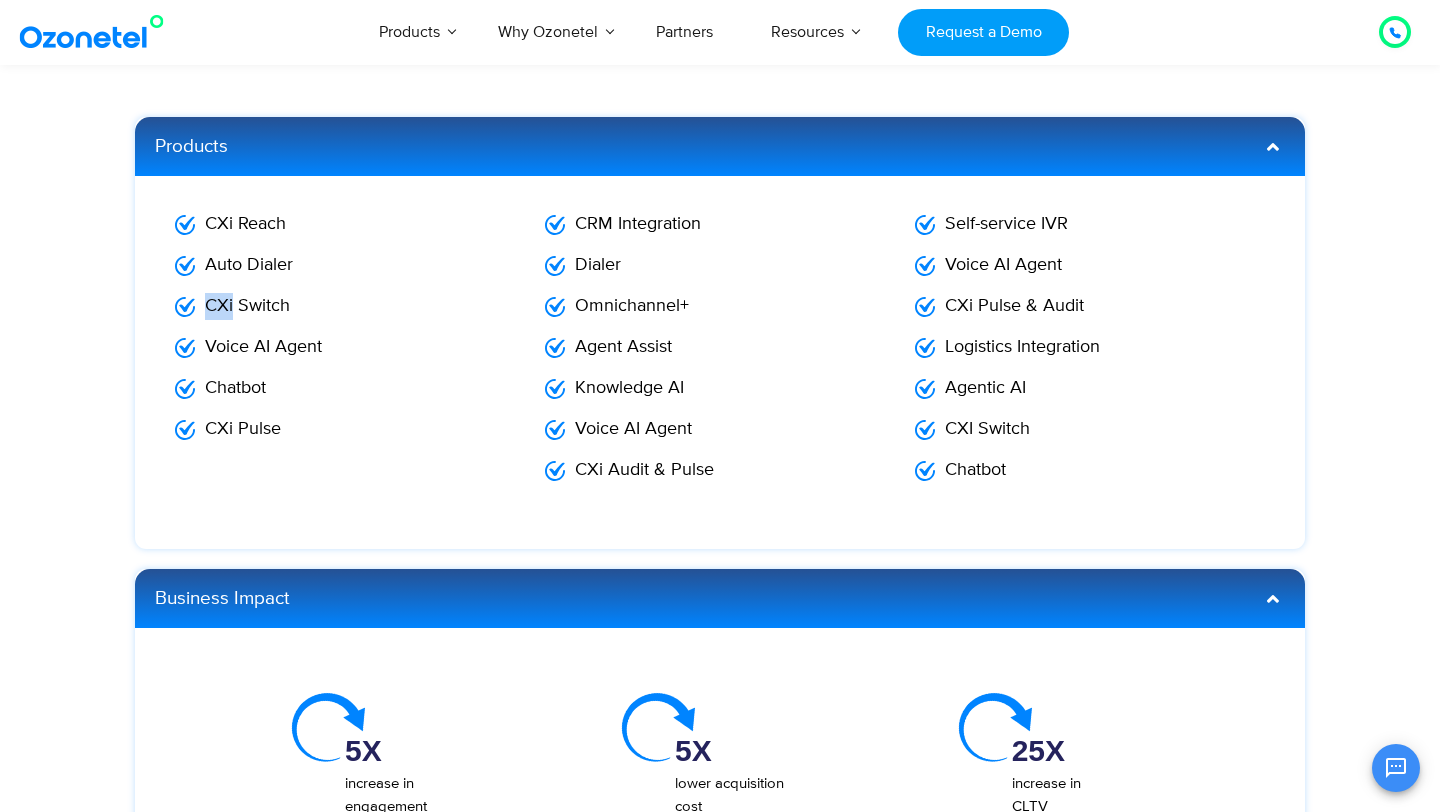 click on "CXi Switch" at bounding box center (245, 306) 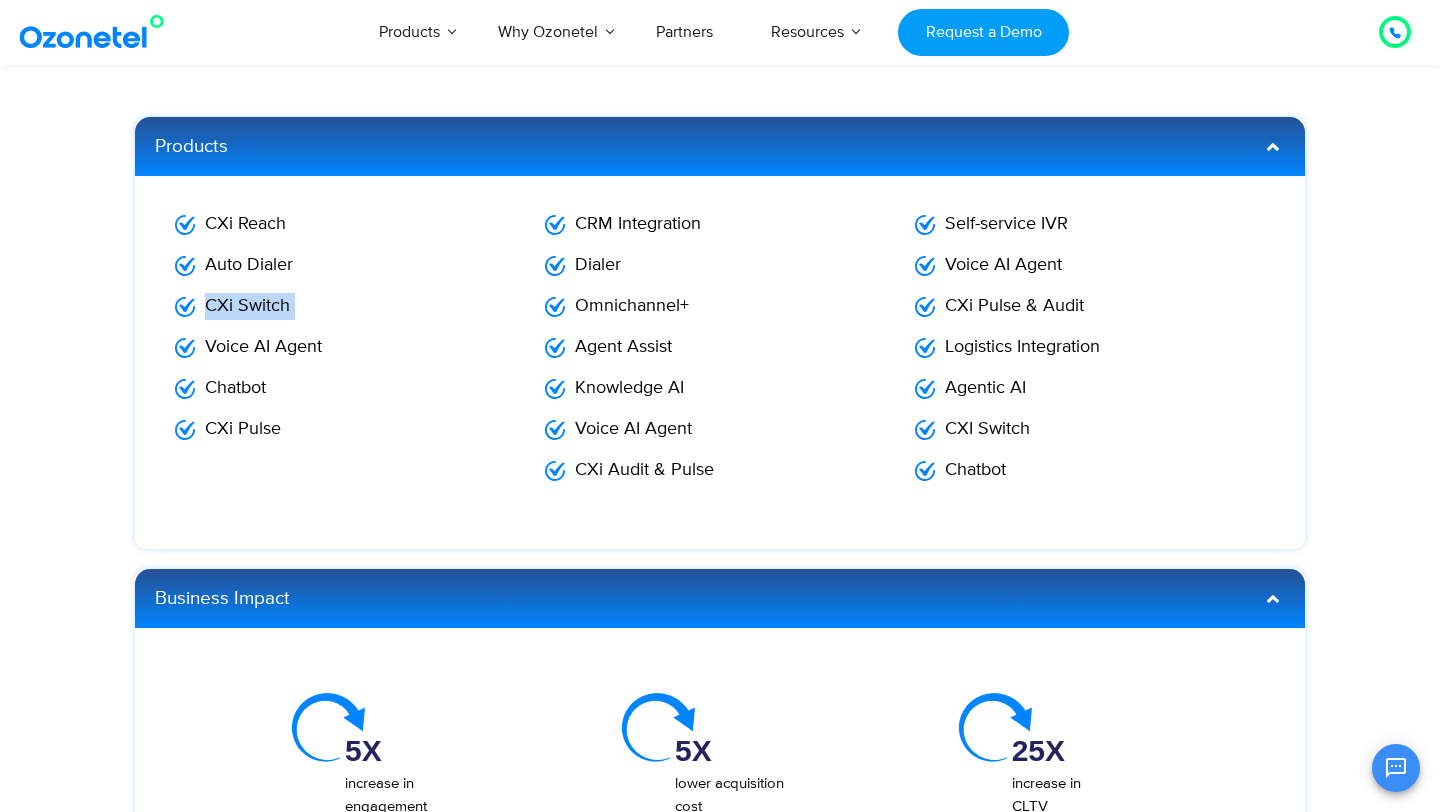 click on "CXi Switch" at bounding box center [245, 306] 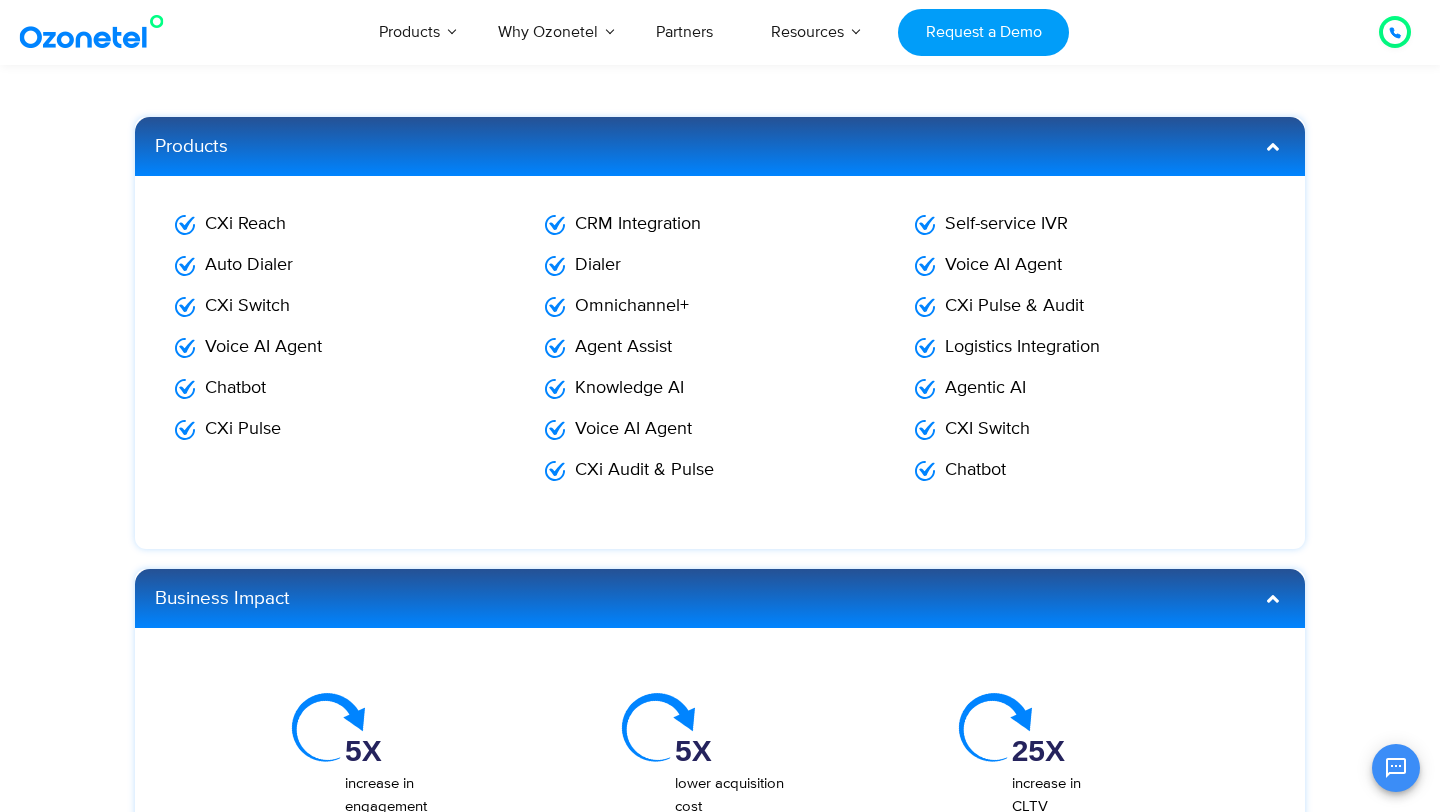 click on "Voice AI Agent" at bounding box center [350, 351] 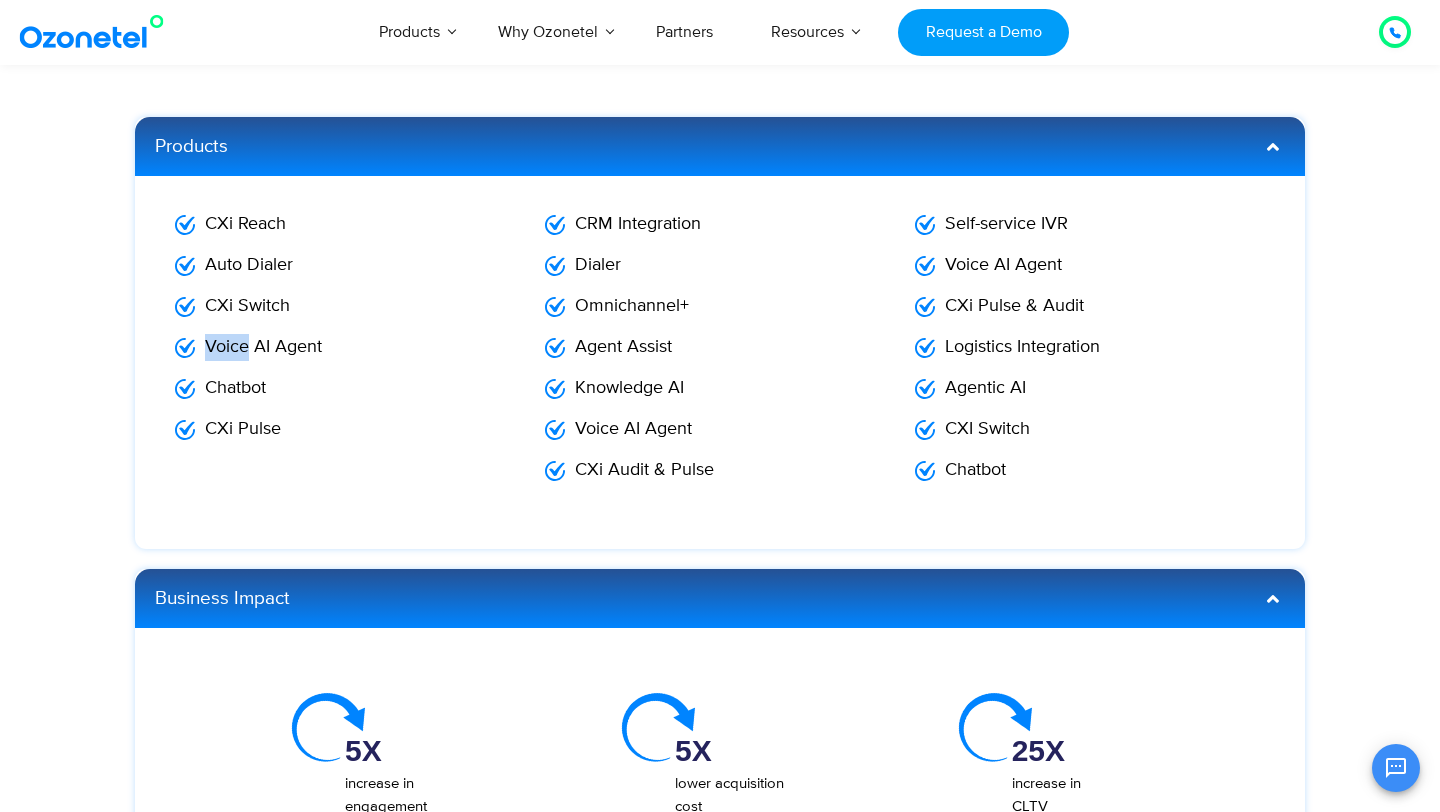 click on "Voice AI Agent" at bounding box center (261, 347) 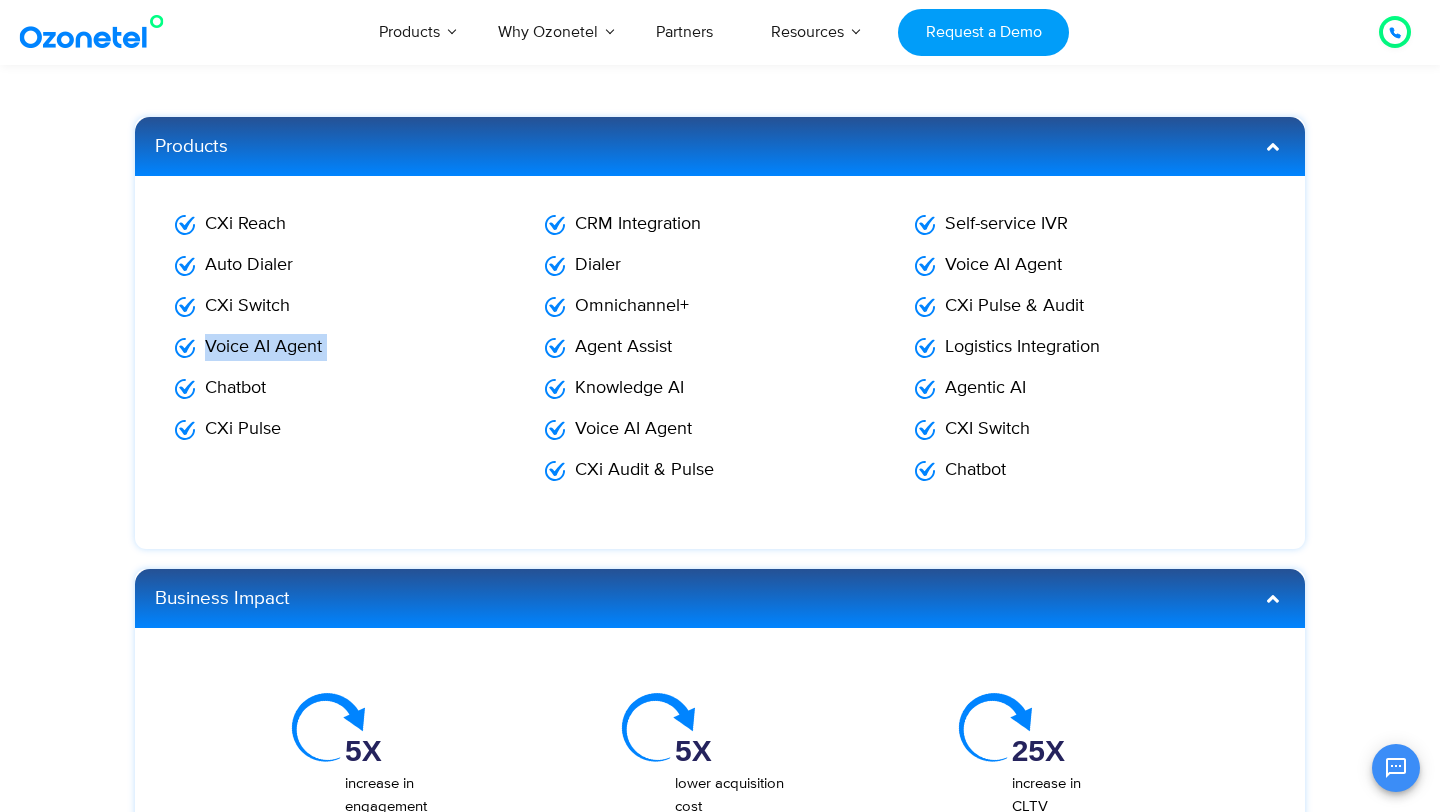 click on "Voice AI Agent" at bounding box center [261, 347] 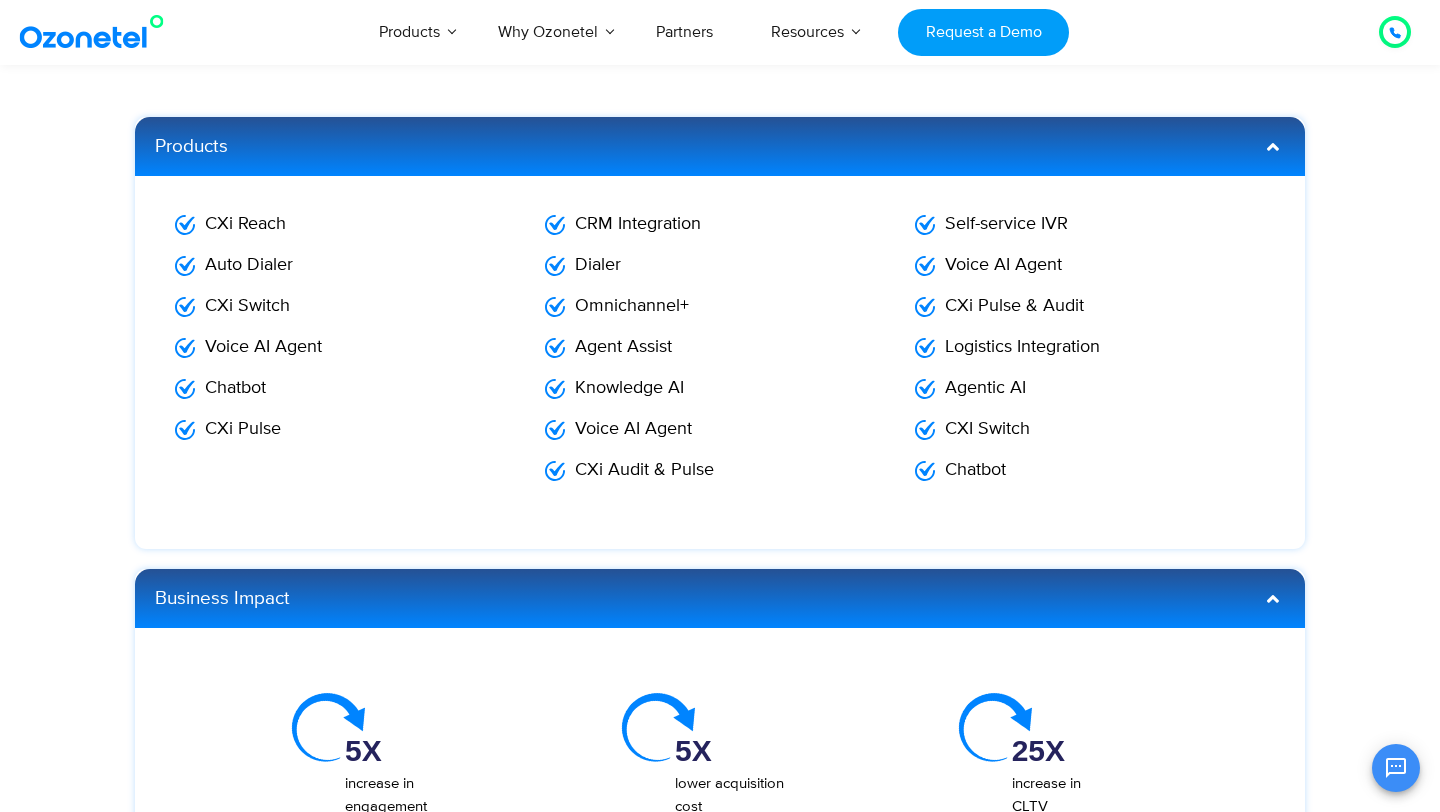click on "Chatbot" at bounding box center (233, 388) 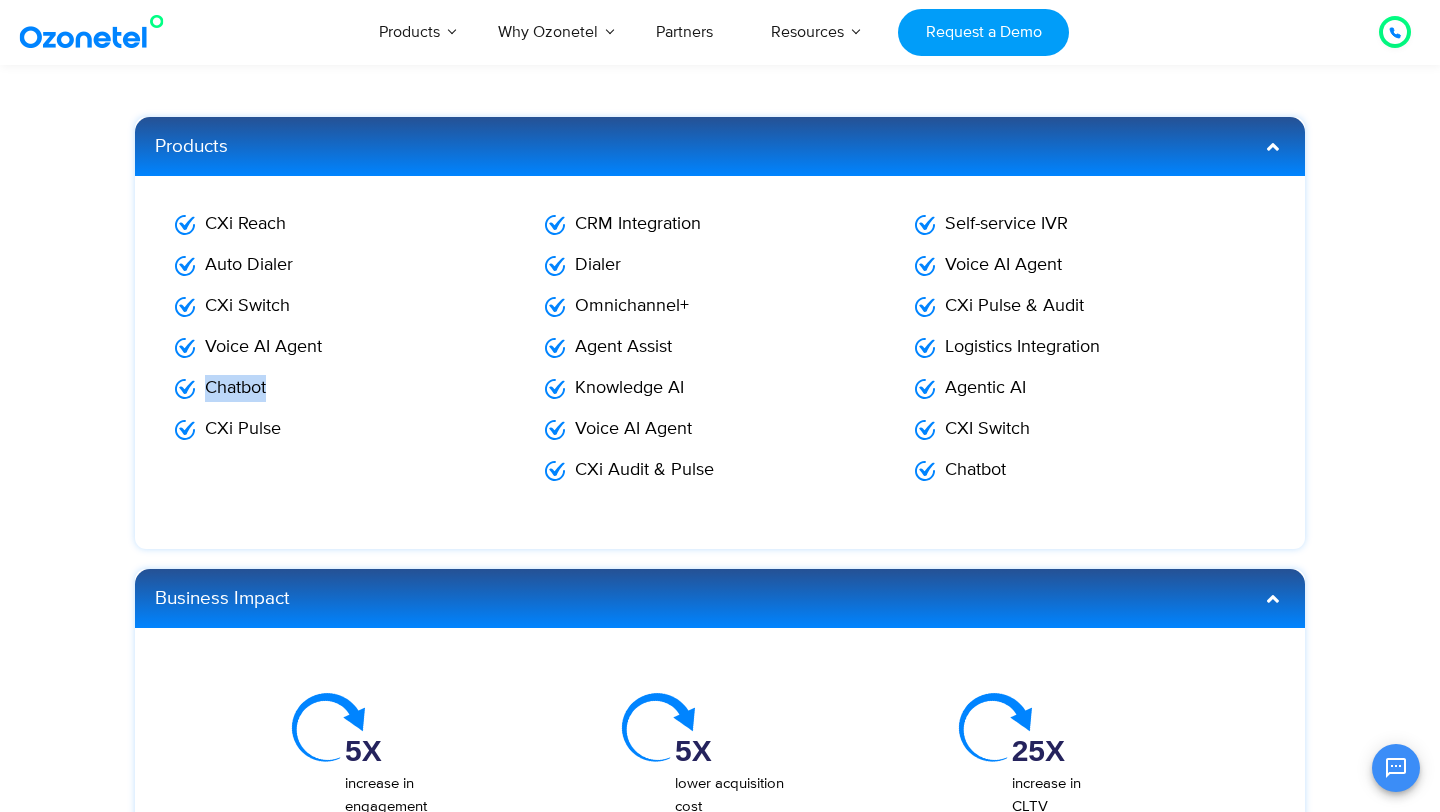 click on "Chatbot" at bounding box center [233, 388] 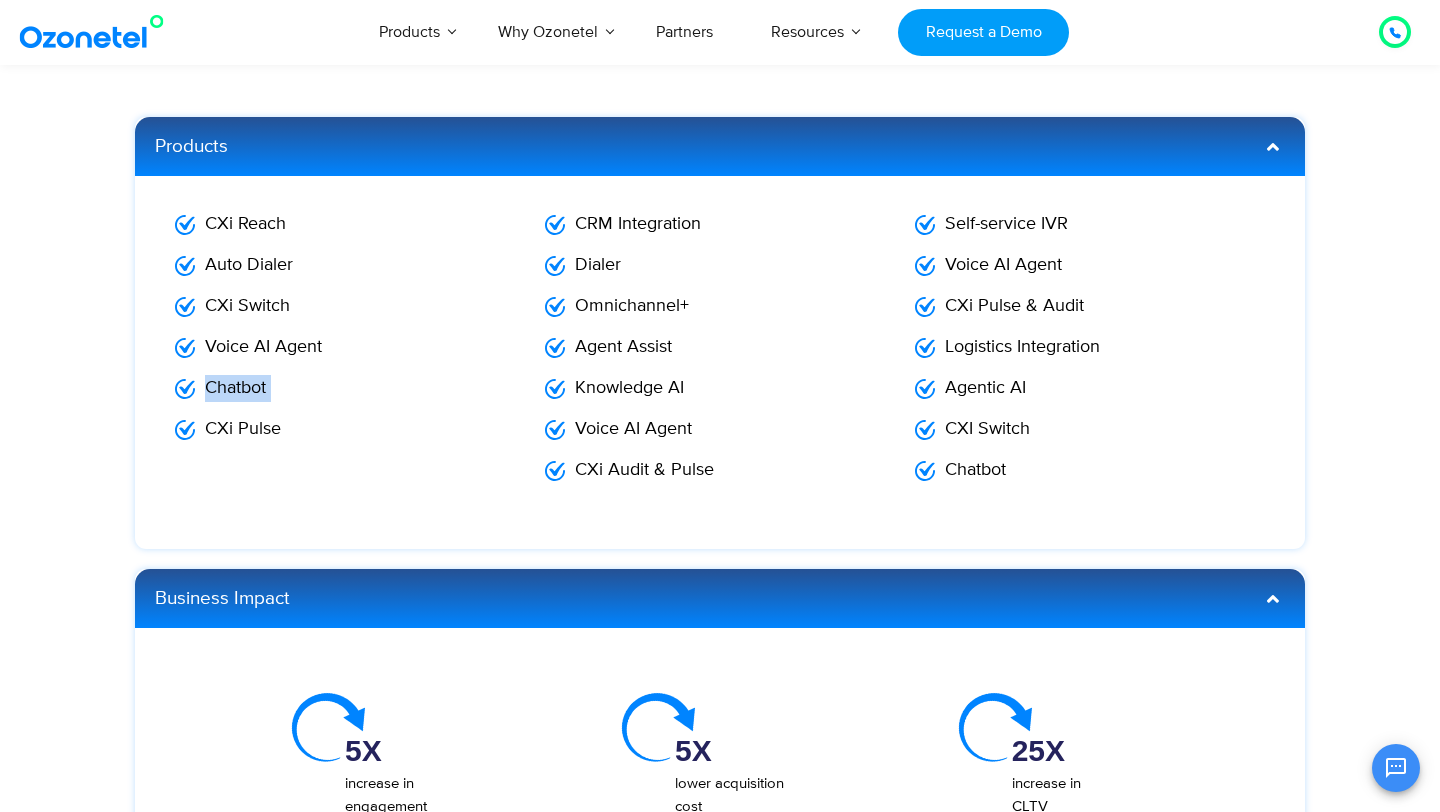 click on "Chatbot" at bounding box center [233, 388] 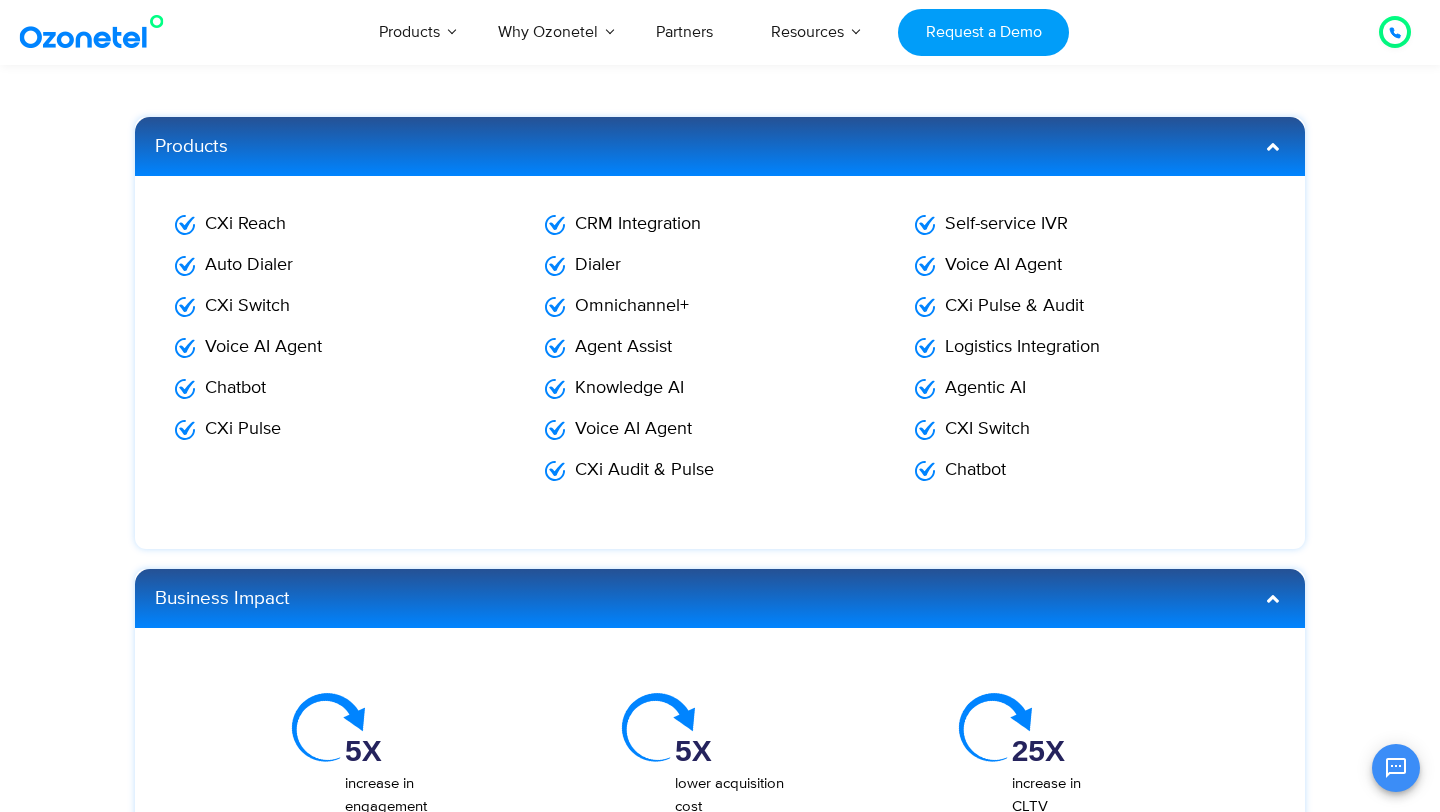 click on "CXi Reach
Auto Dialer
CXi Switch
Voice AI Agent
Chatbot
CXi Pulse" at bounding box center [350, 347] 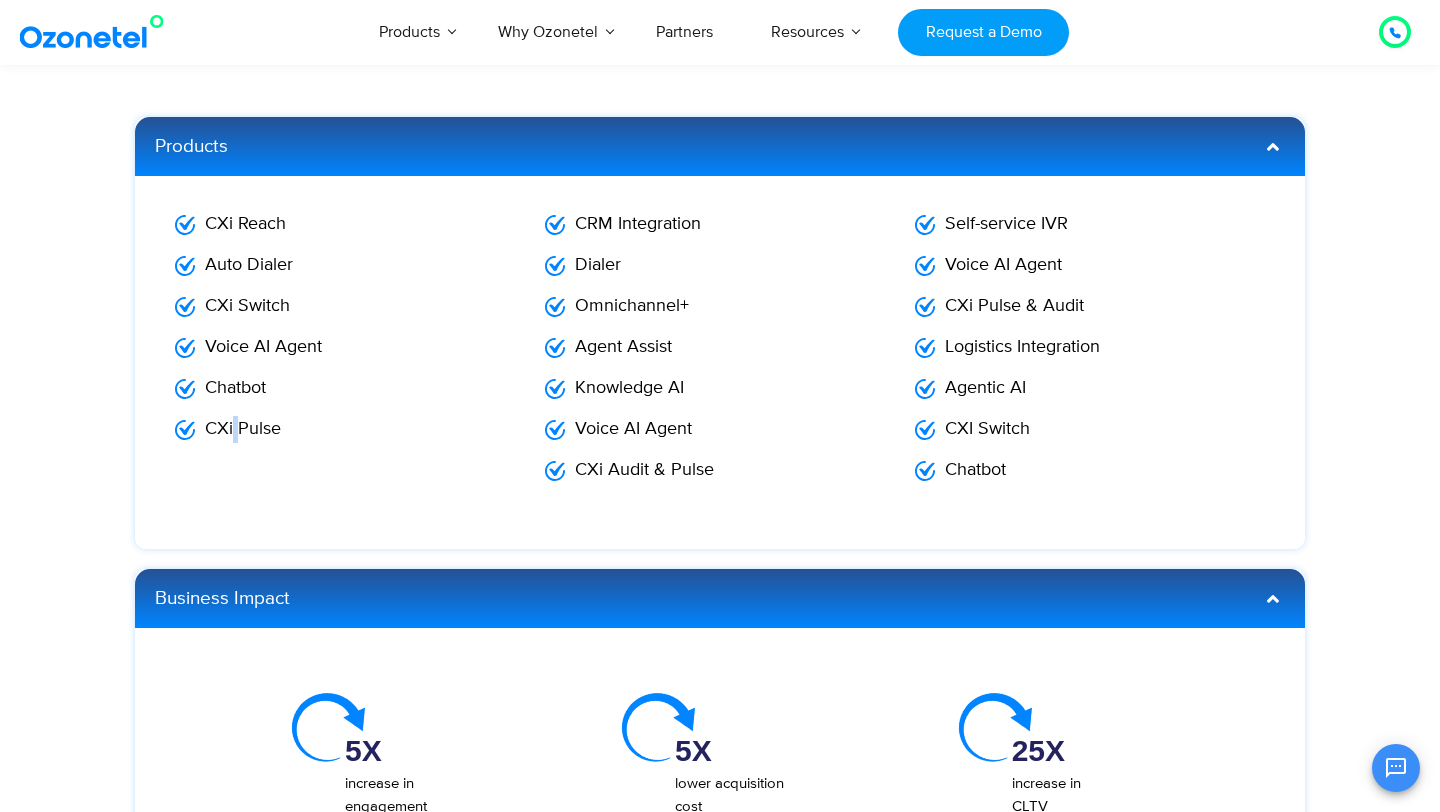 click on "CXi Pulse" at bounding box center (240, 429) 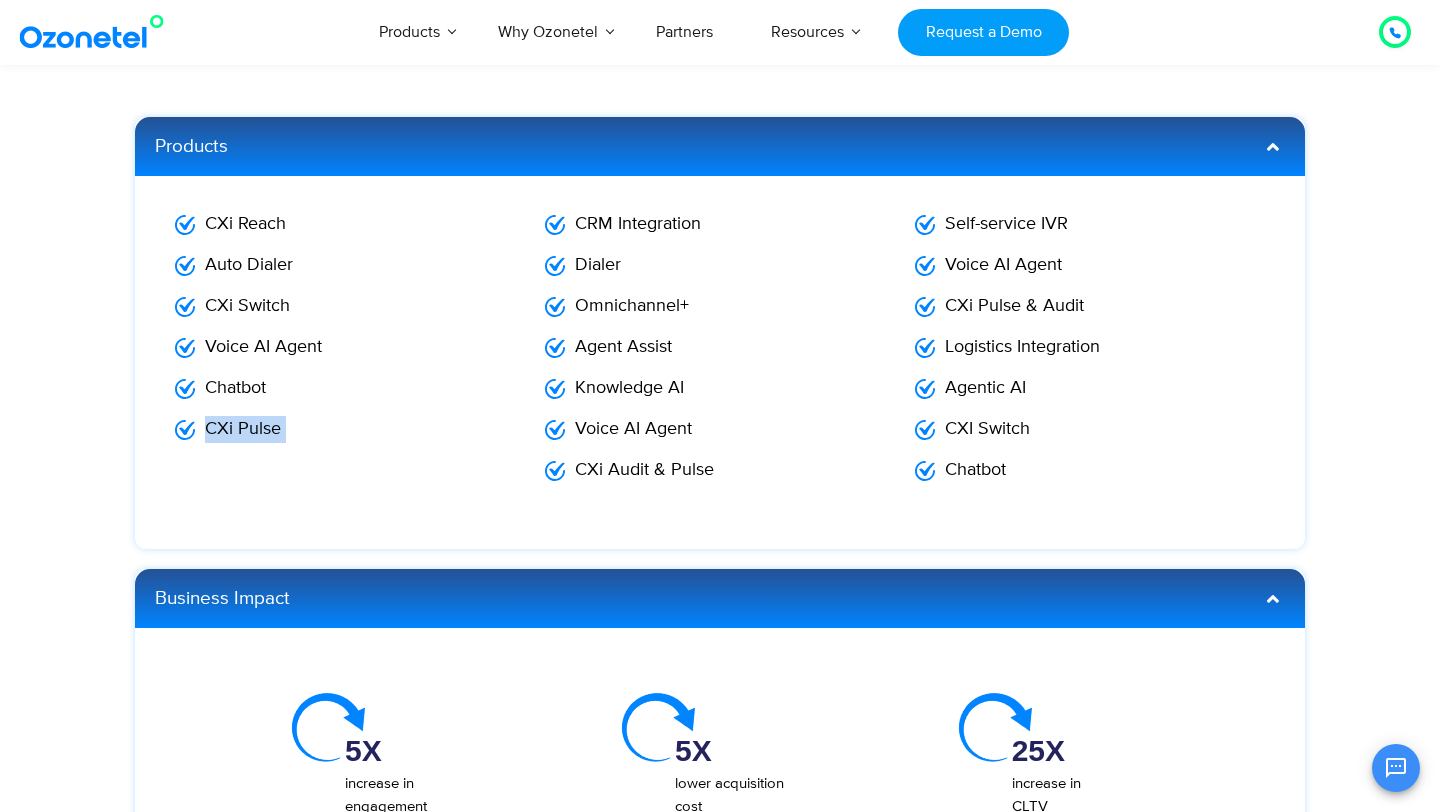 click on "CXi Pulse" at bounding box center (240, 429) 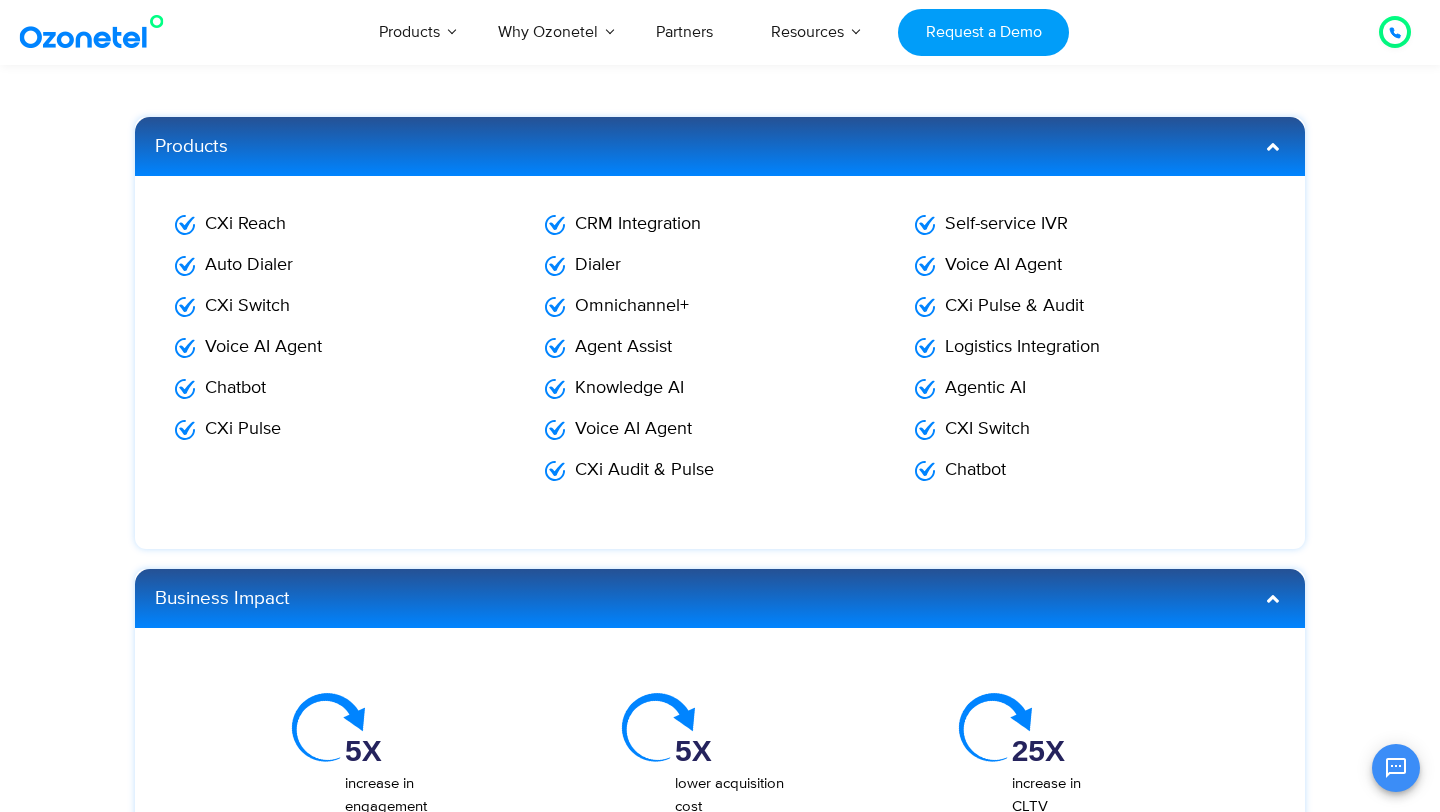 click on "Voice AI Agent" at bounding box center (631, 429) 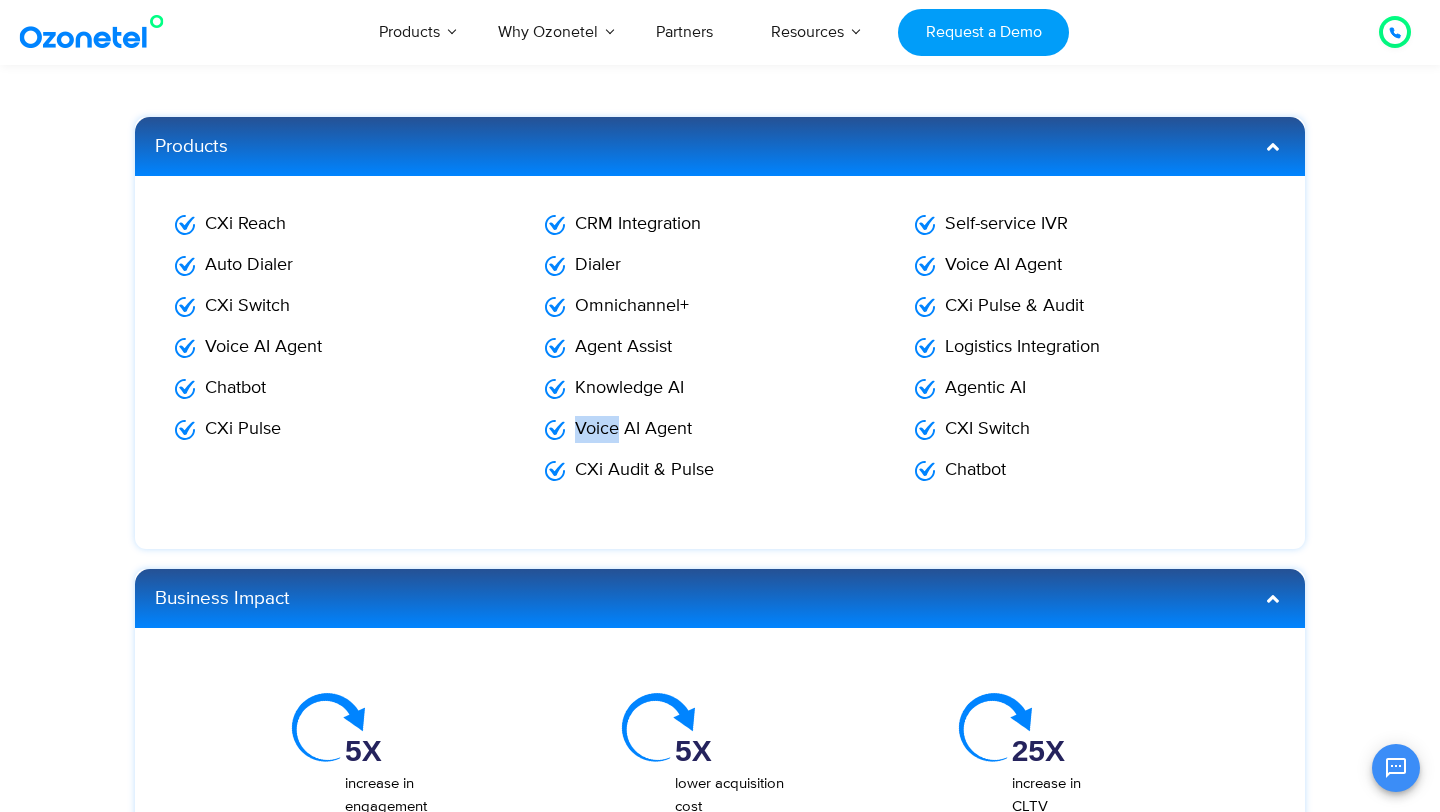 click on "Voice AI Agent" at bounding box center [631, 429] 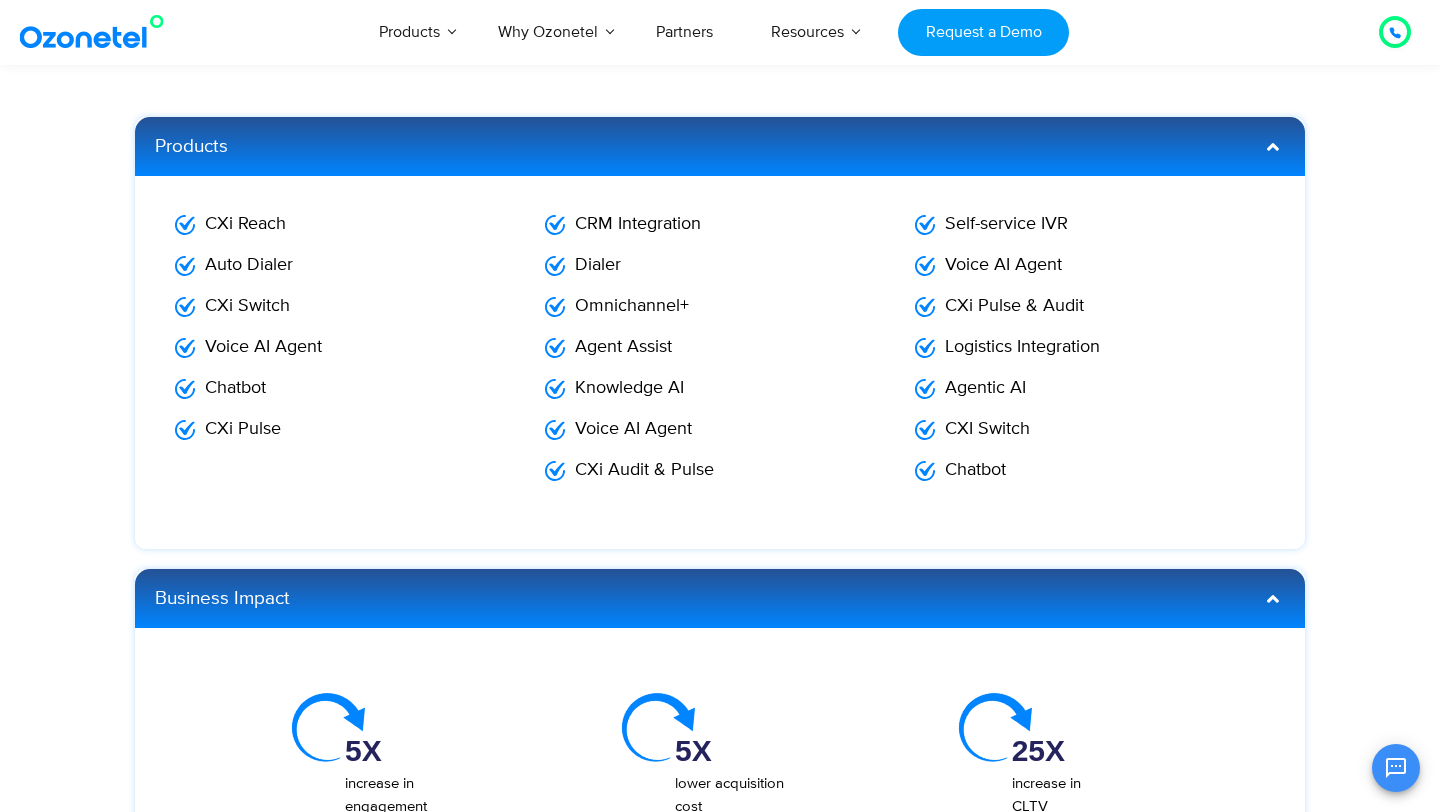 click on "Dialer" at bounding box center [720, 269] 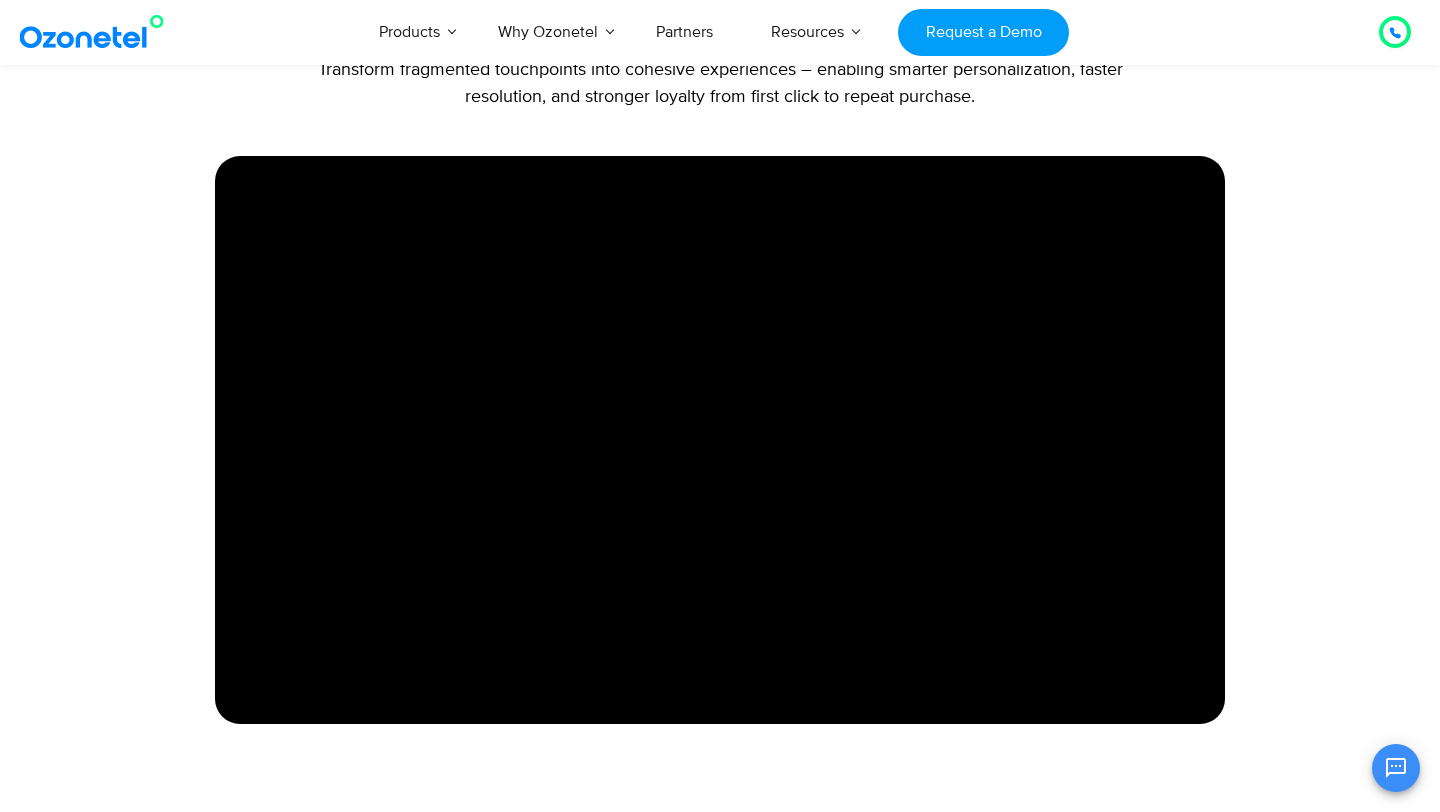 scroll, scrollTop: 1038, scrollLeft: 0, axis: vertical 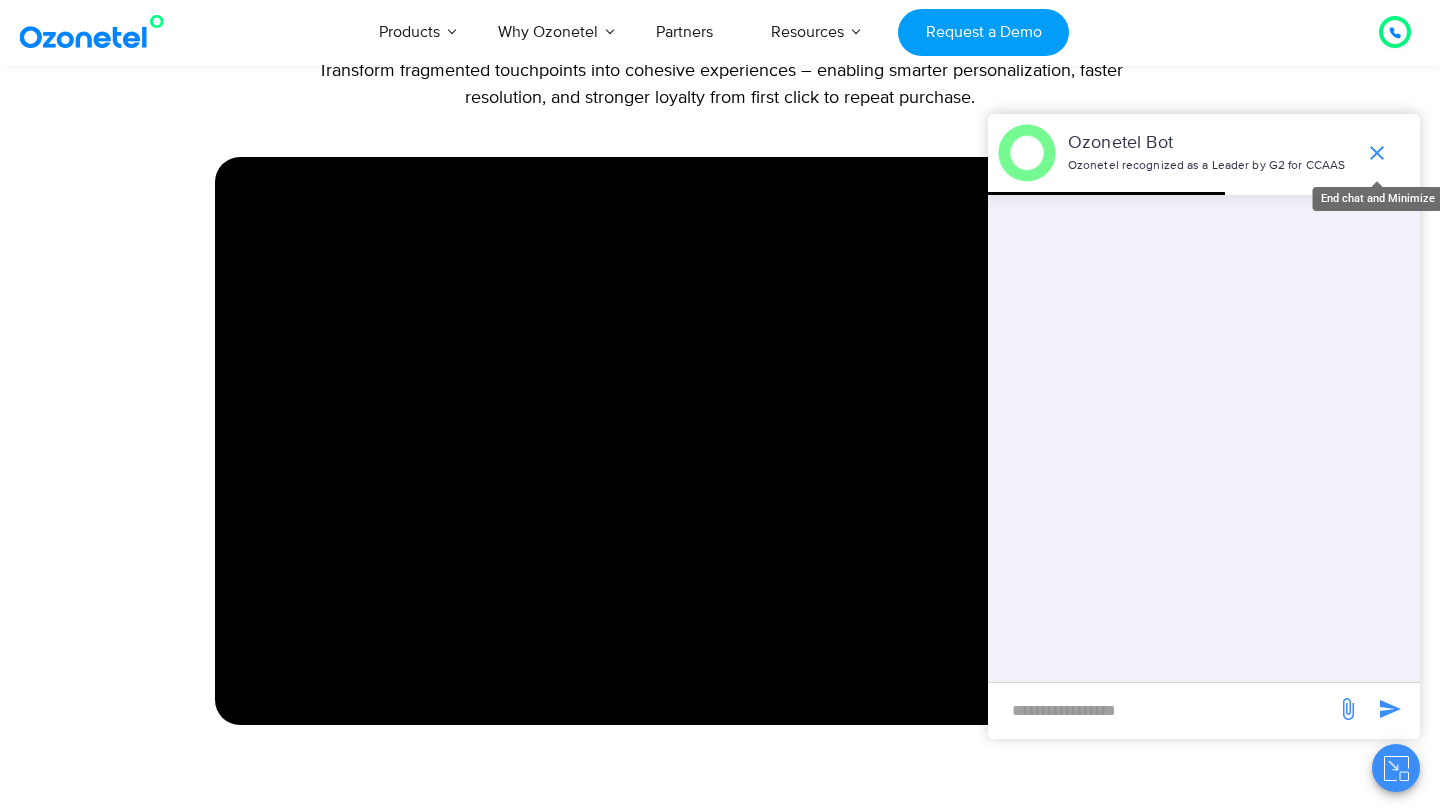 click 